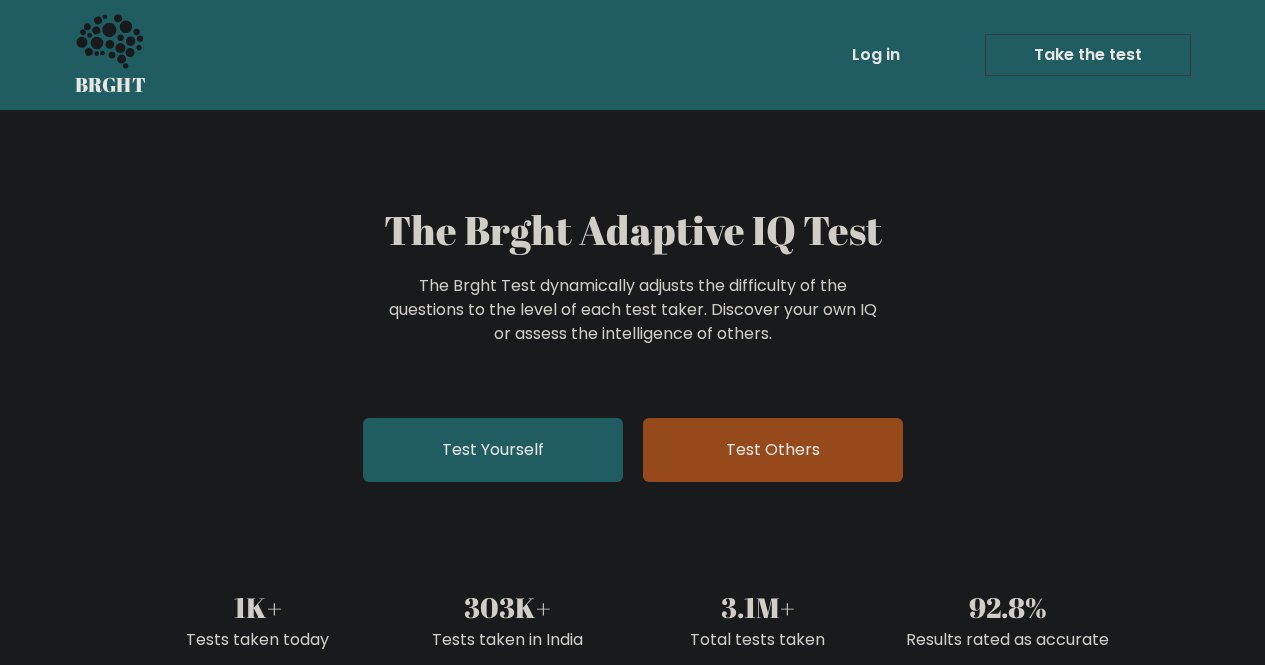 scroll, scrollTop: 0, scrollLeft: 0, axis: both 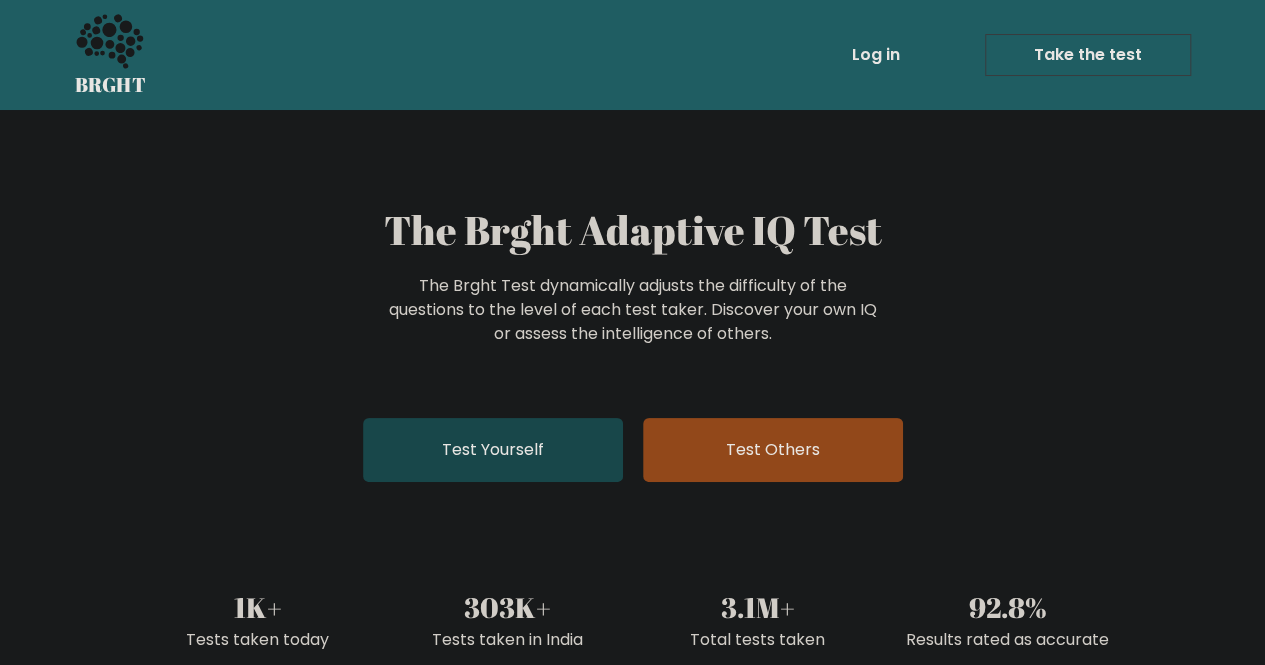 click on "Test Yourself" at bounding box center (493, 450) 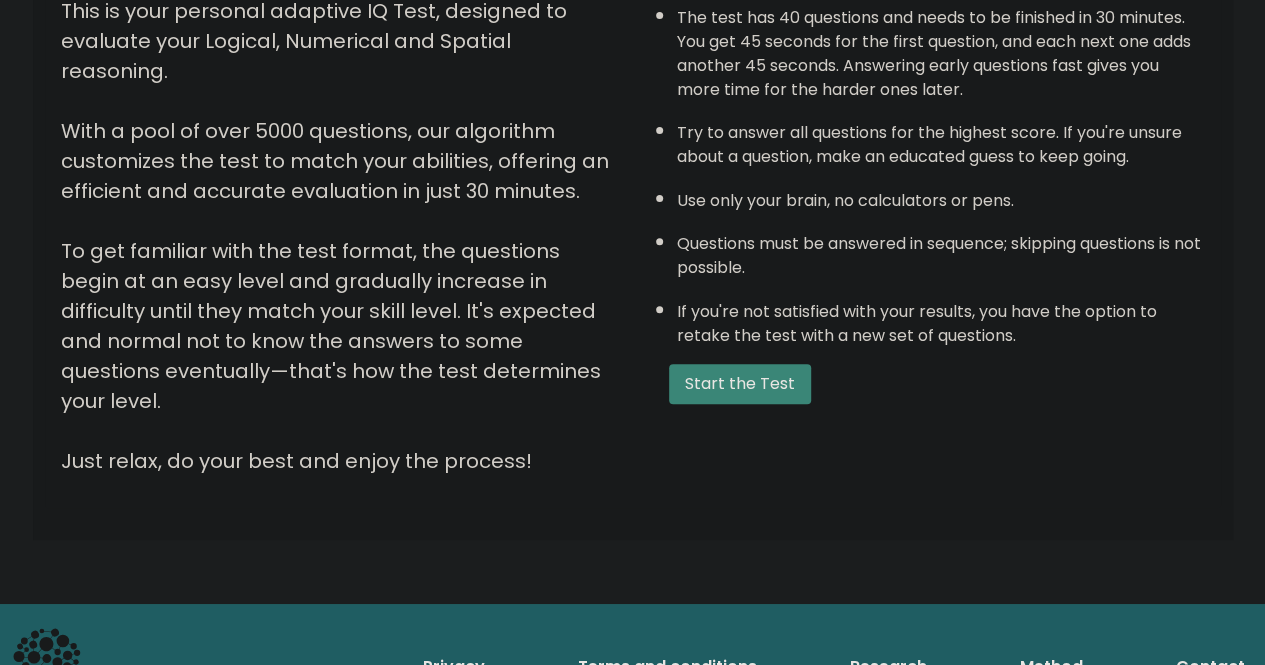 scroll, scrollTop: 146, scrollLeft: 0, axis: vertical 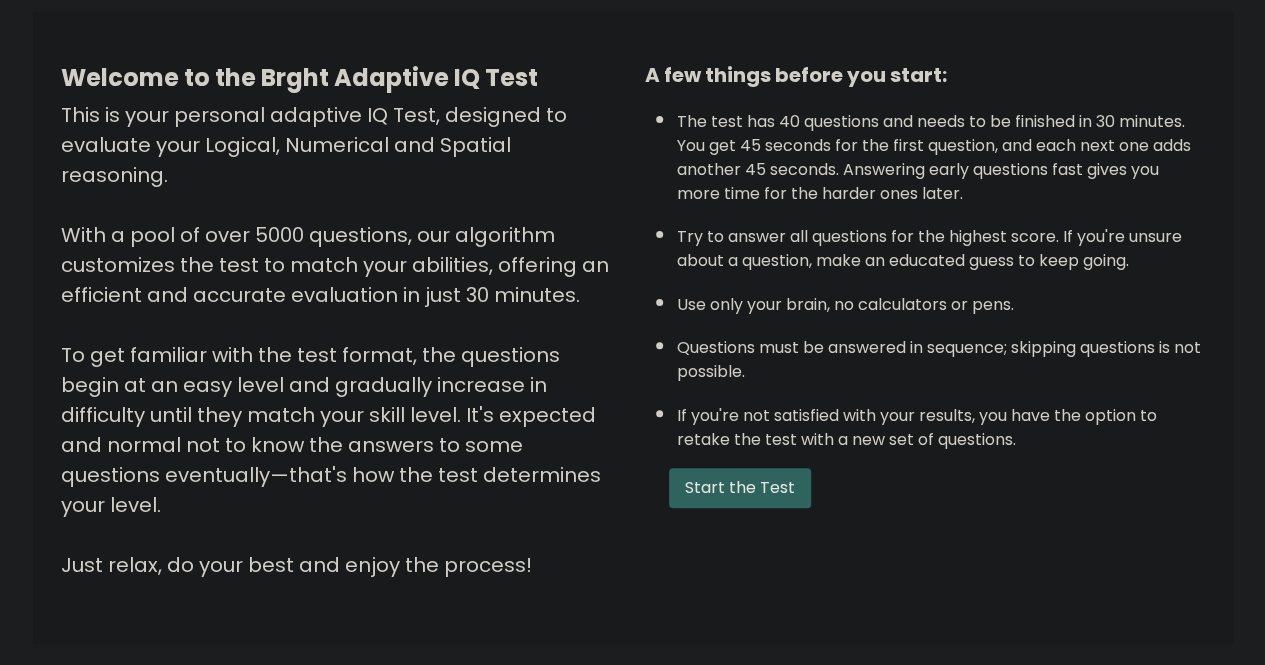 click on "Start the Test" at bounding box center [740, 488] 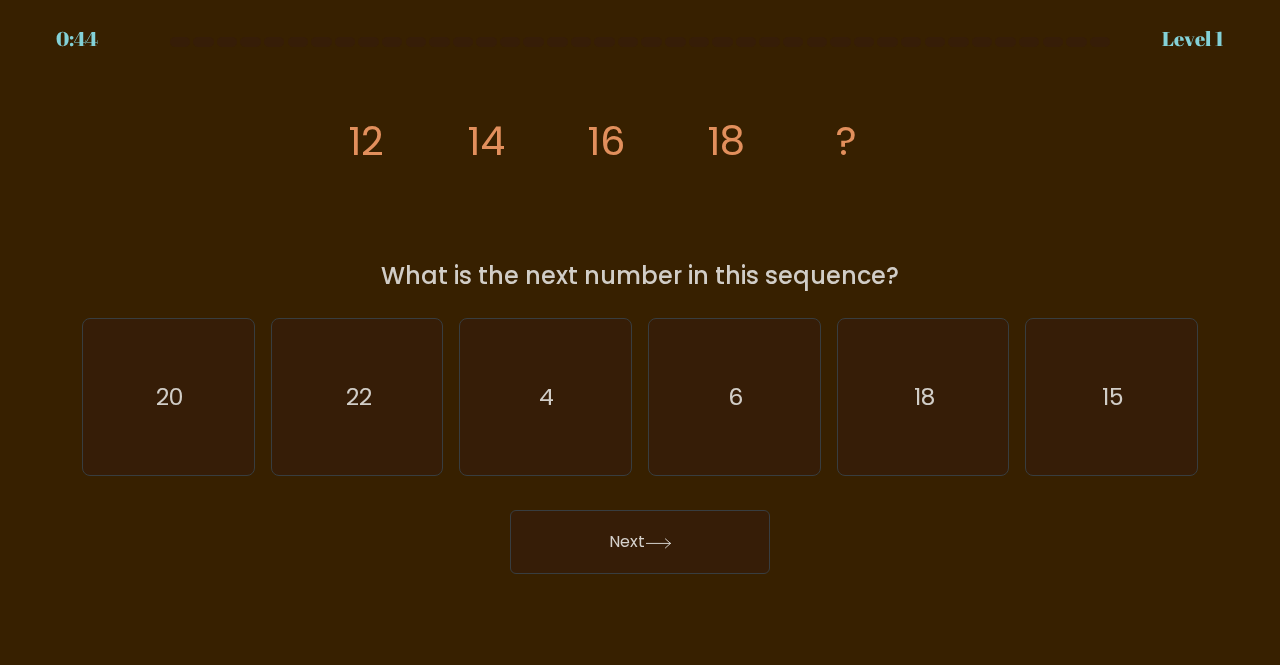 scroll, scrollTop: 0, scrollLeft: 0, axis: both 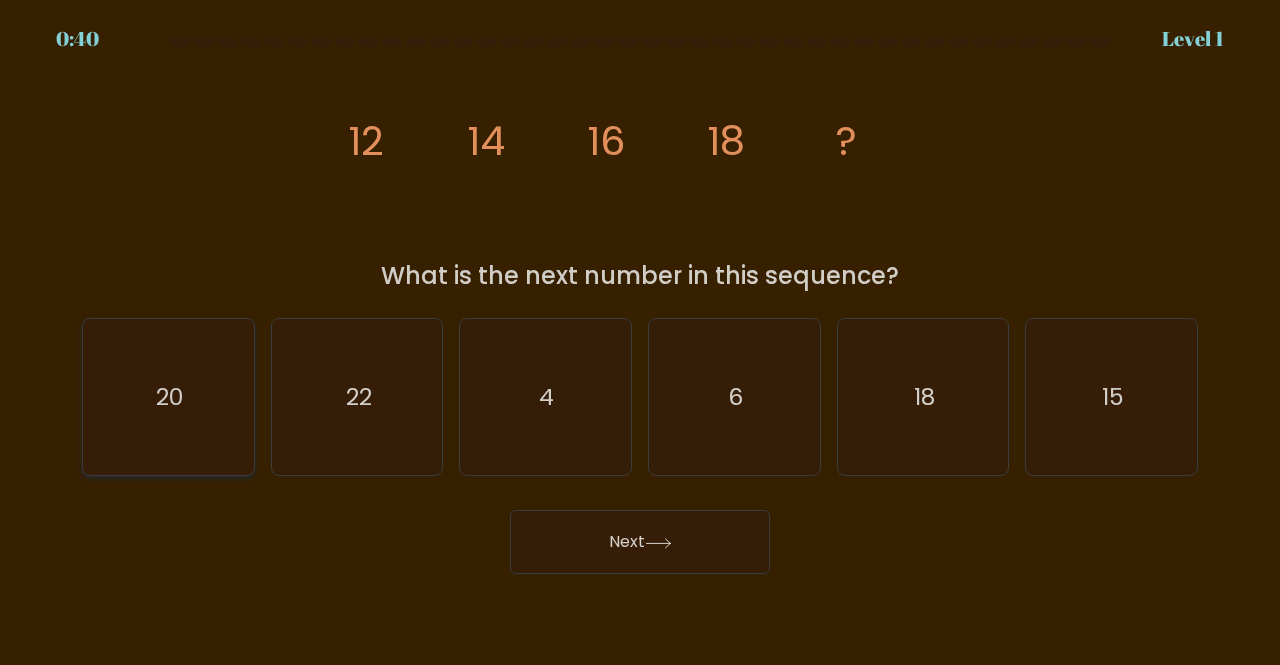 click on "20" 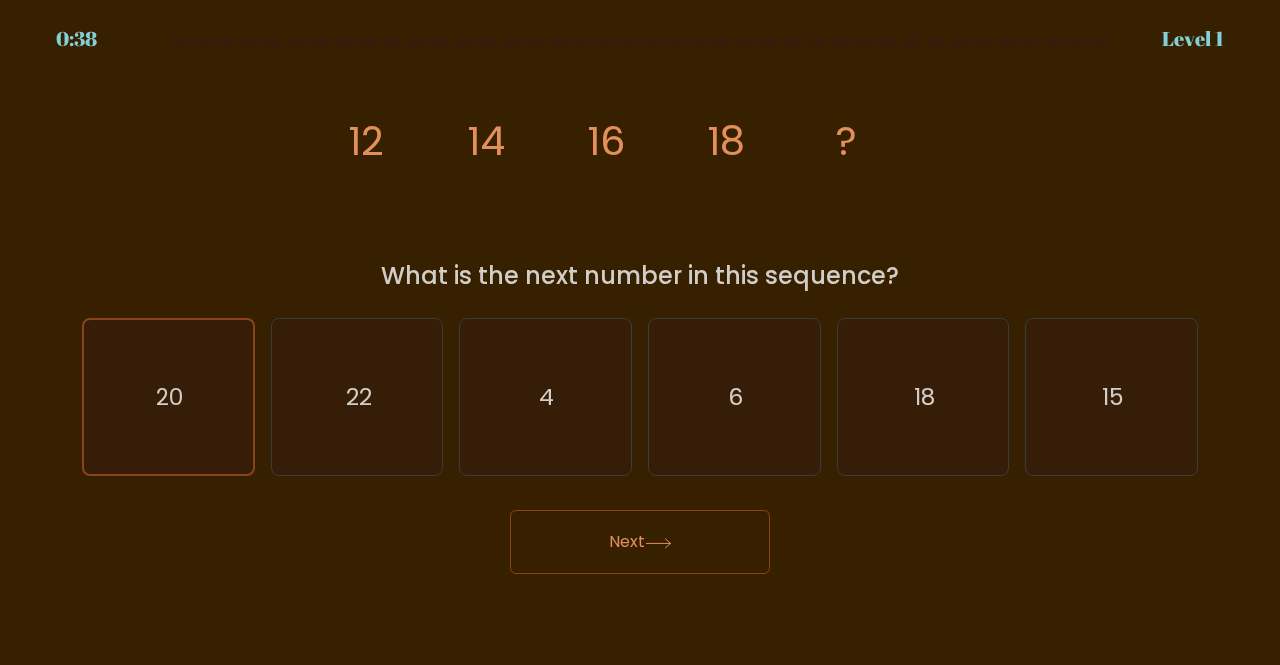 click on "Next" at bounding box center [640, 542] 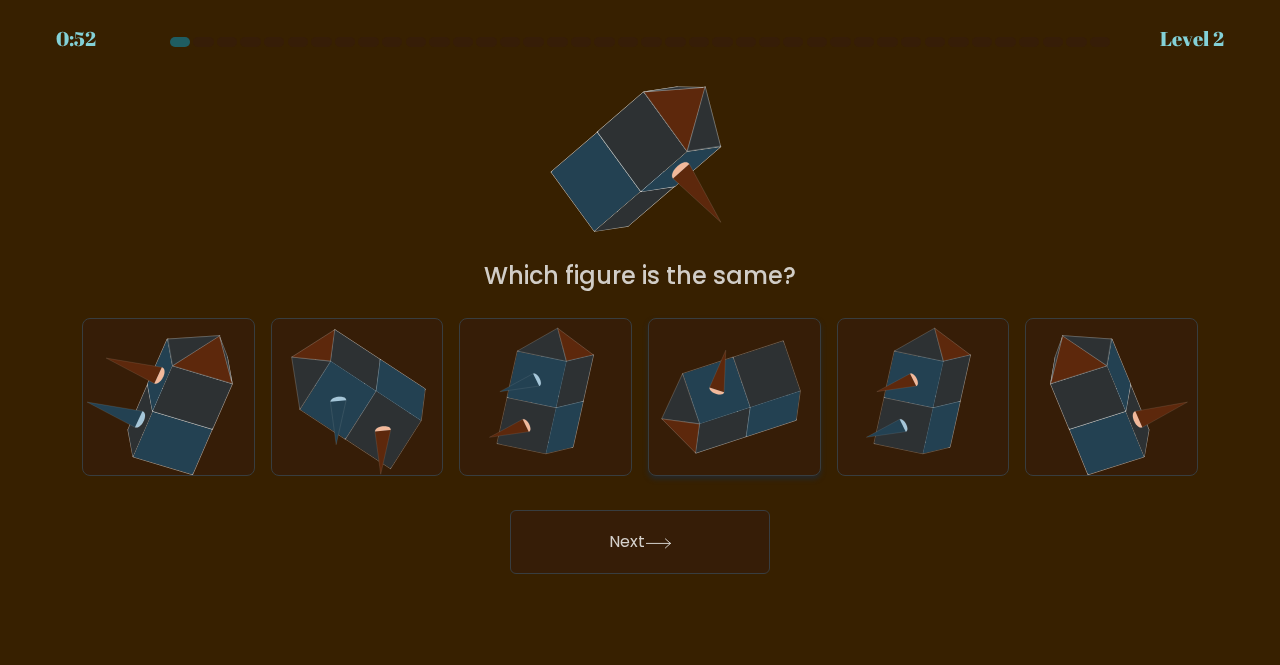 click 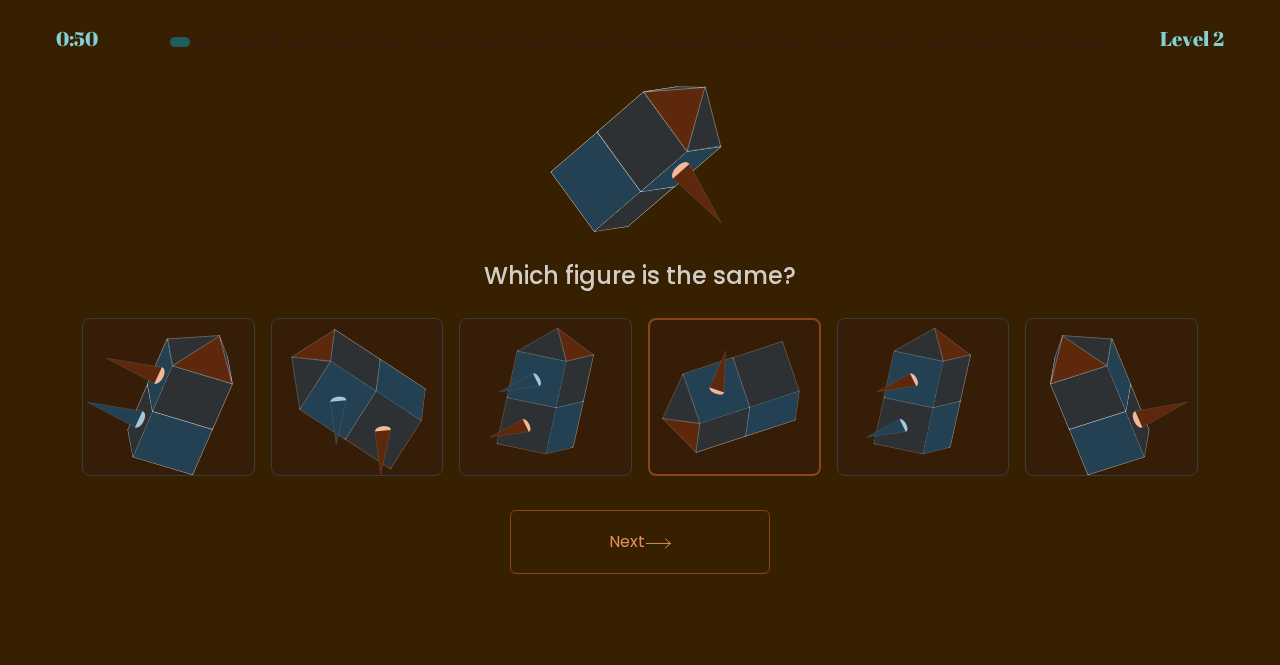 click 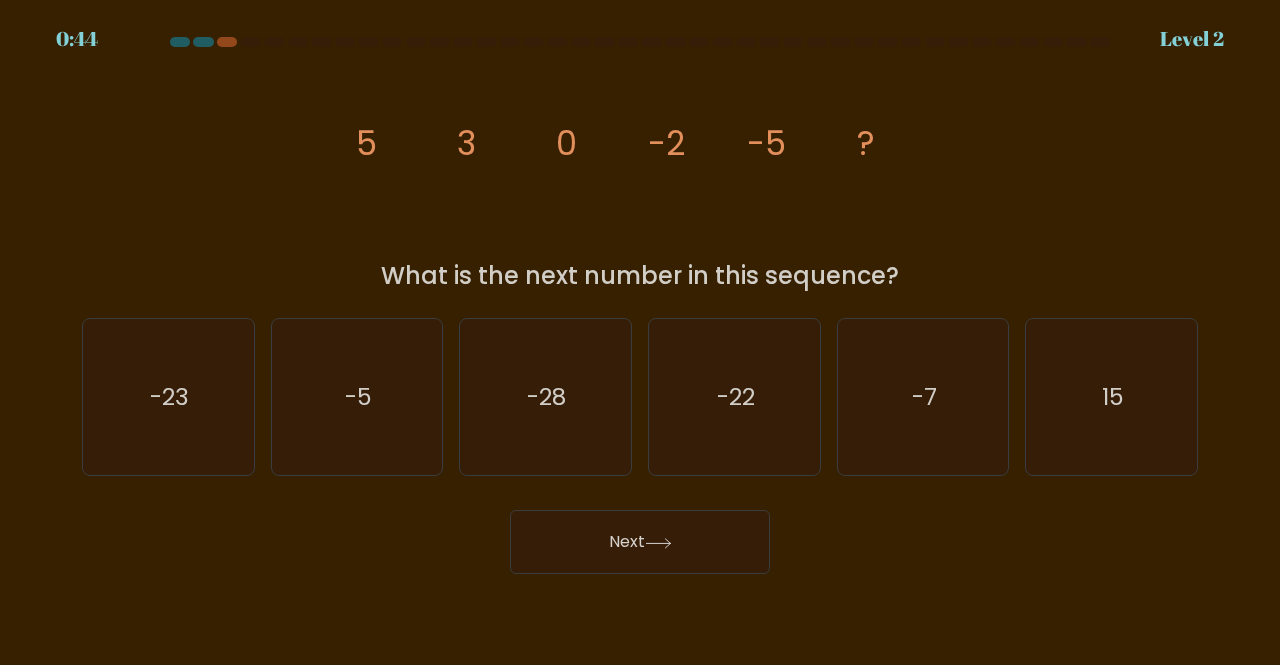 scroll, scrollTop: 0, scrollLeft: 0, axis: both 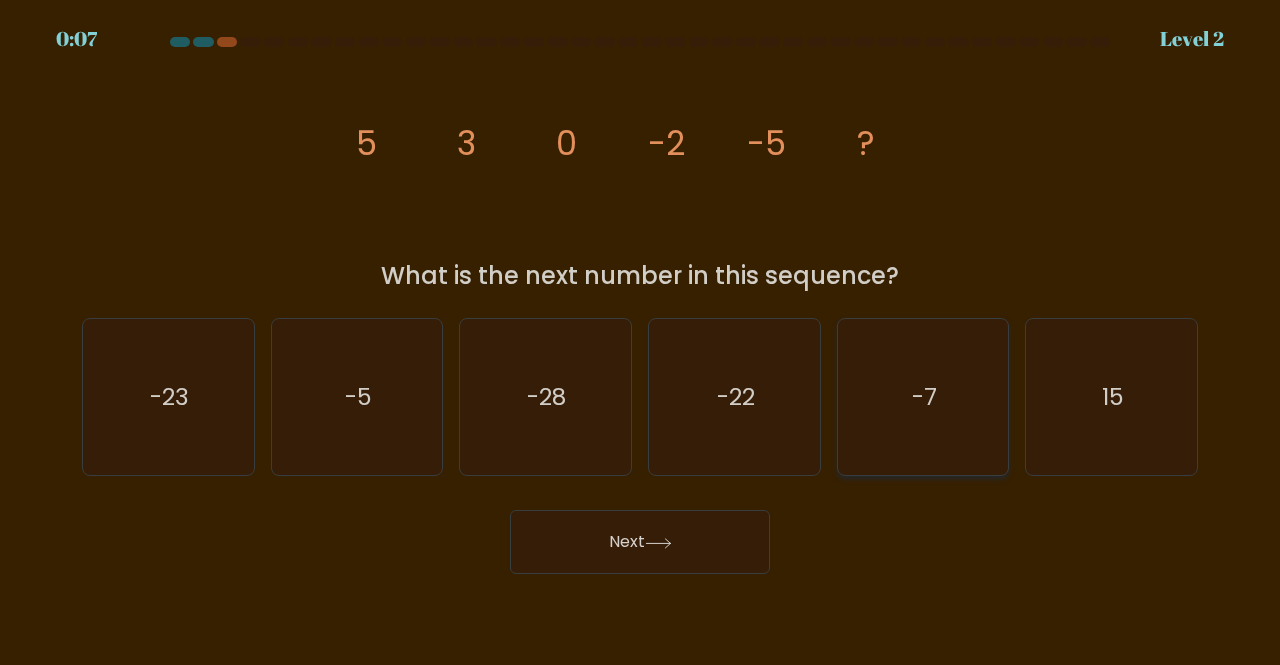click on "-7" 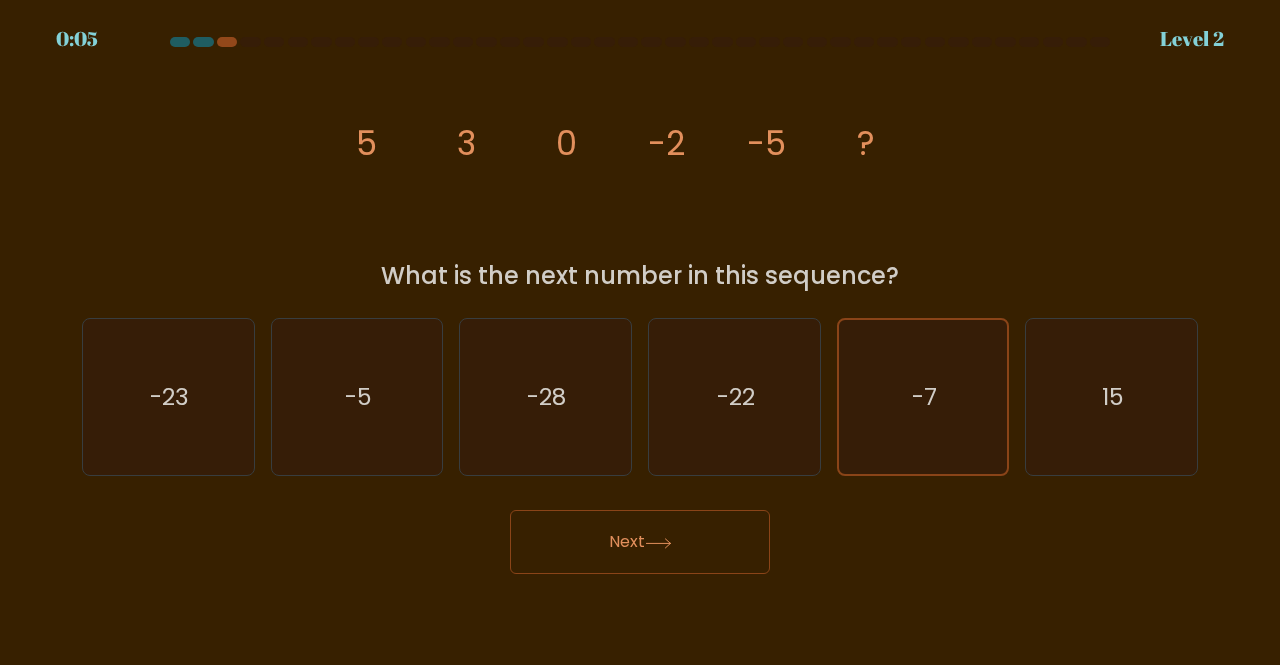 click on "Next" at bounding box center (640, 542) 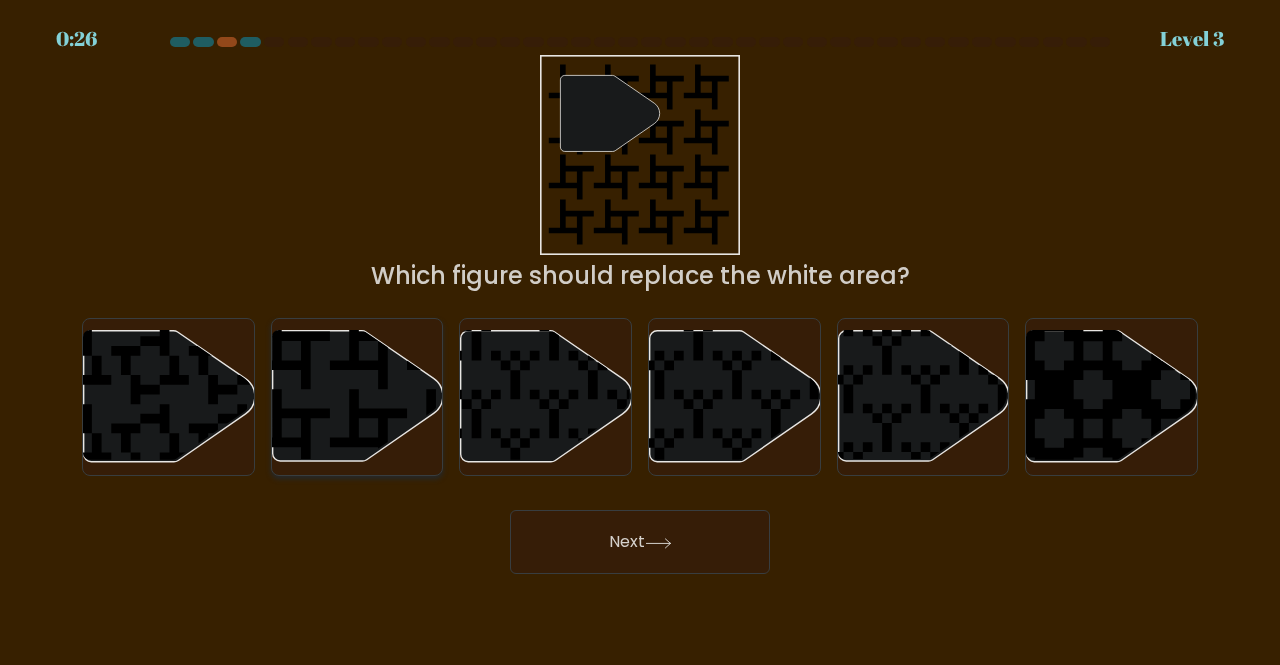 click 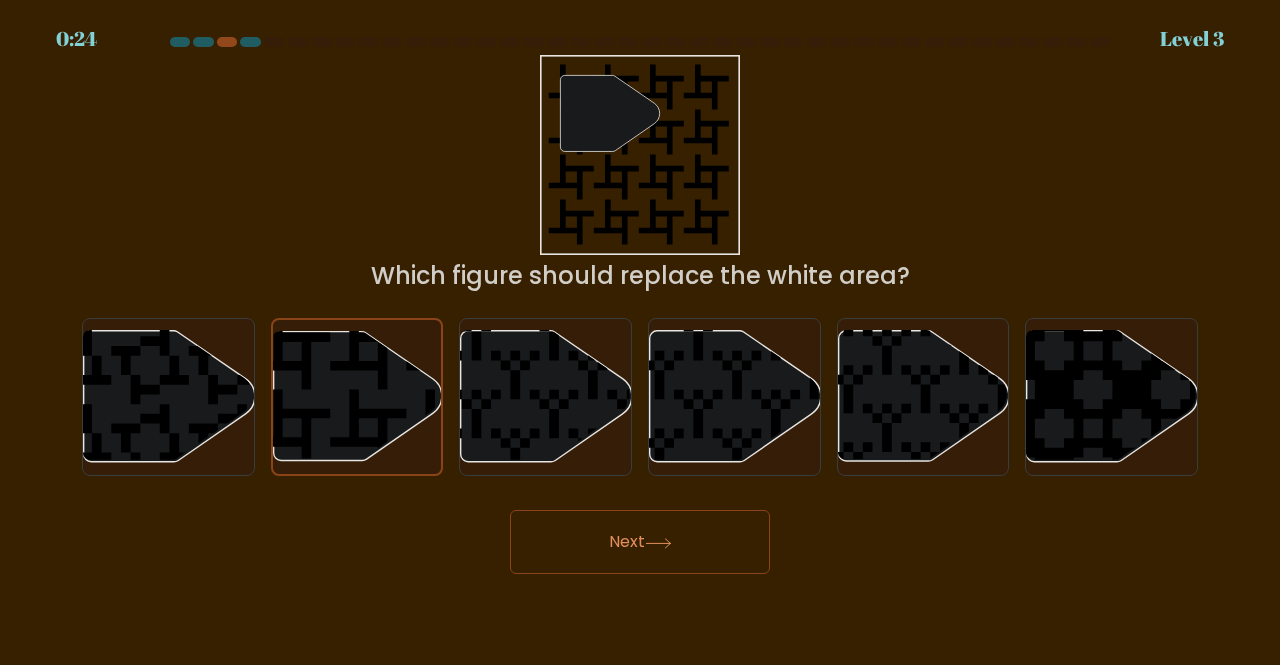 click on "Next" at bounding box center (640, 542) 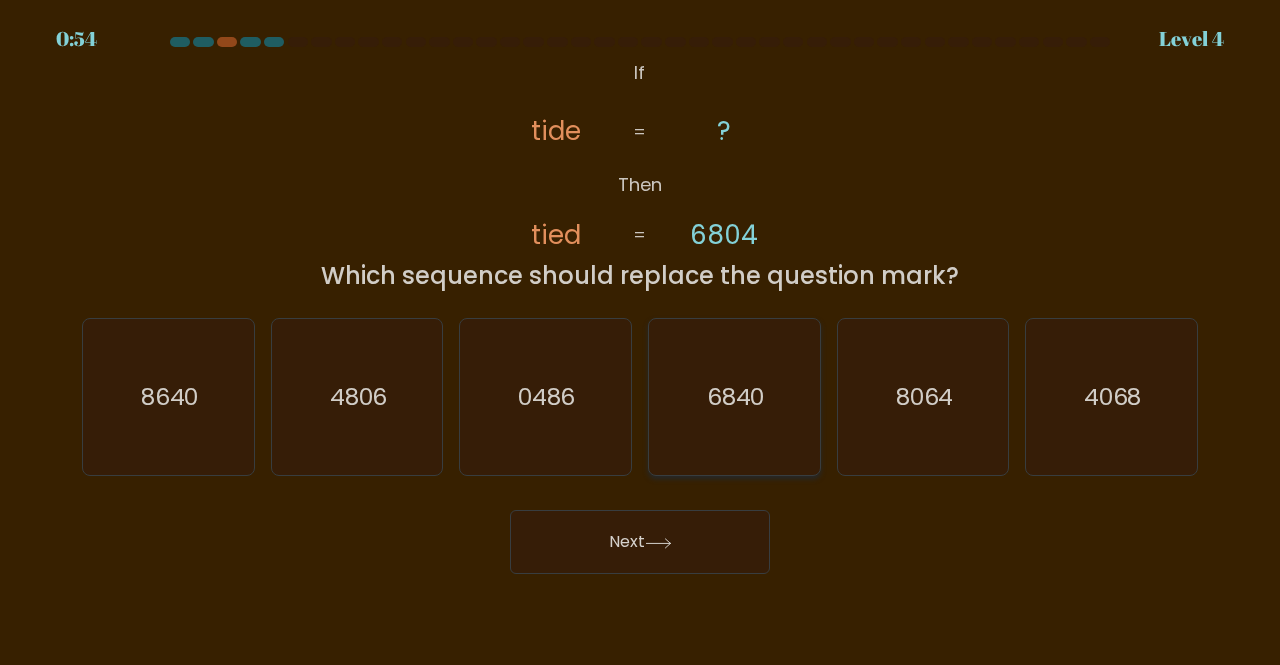 click on "6840" 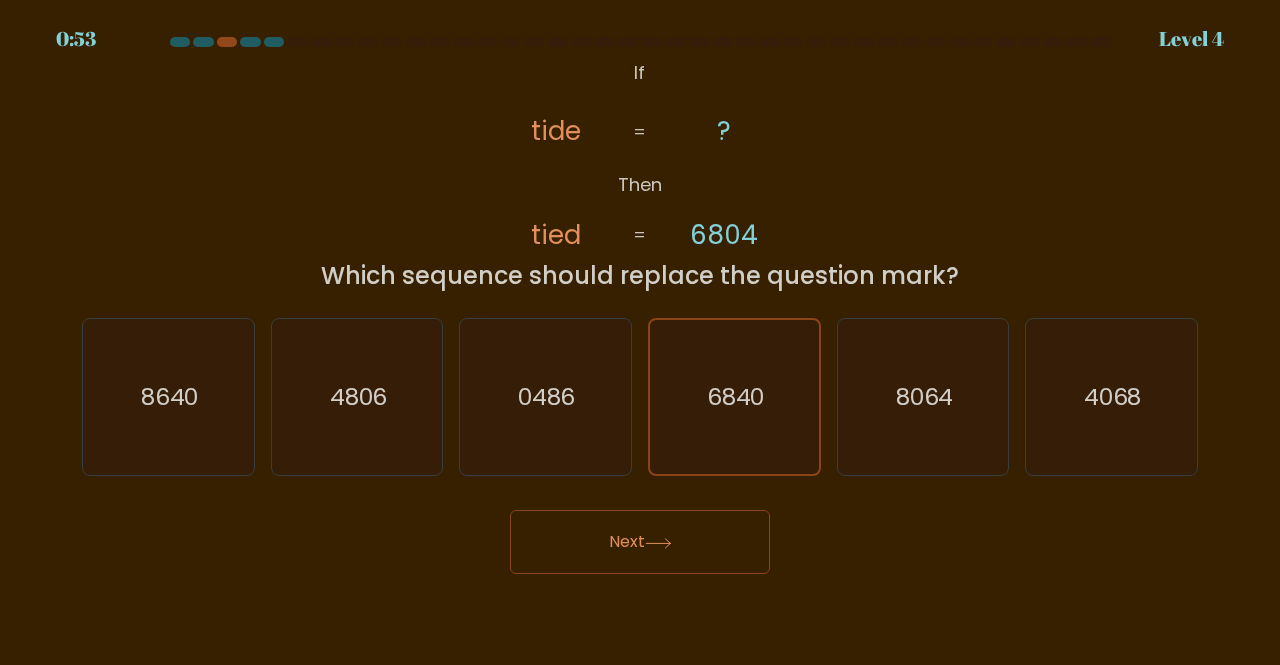 click on "Next" at bounding box center (640, 542) 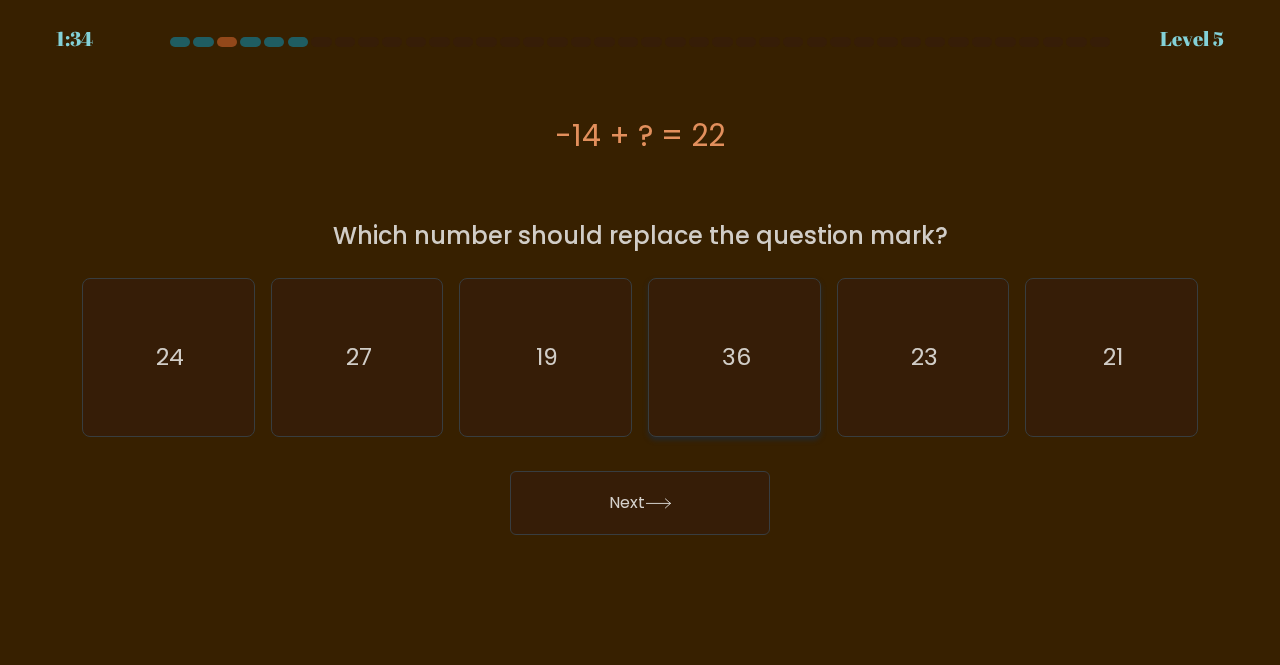 click on "36" 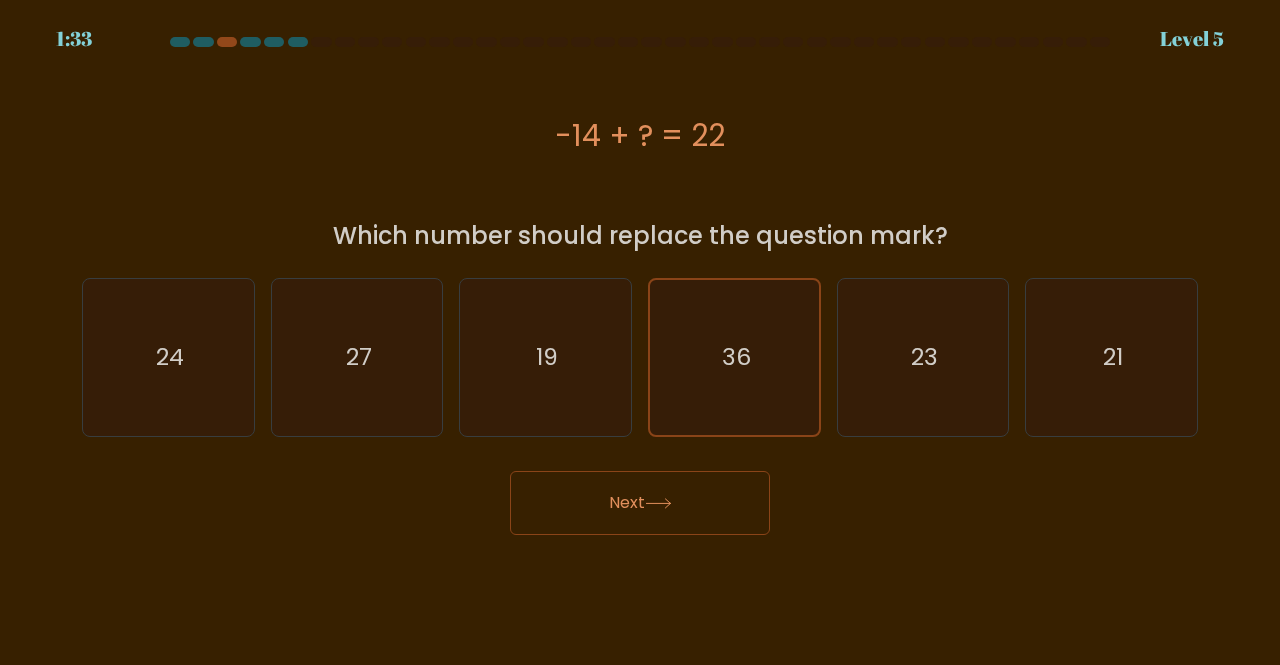 click on "Next" at bounding box center [640, 503] 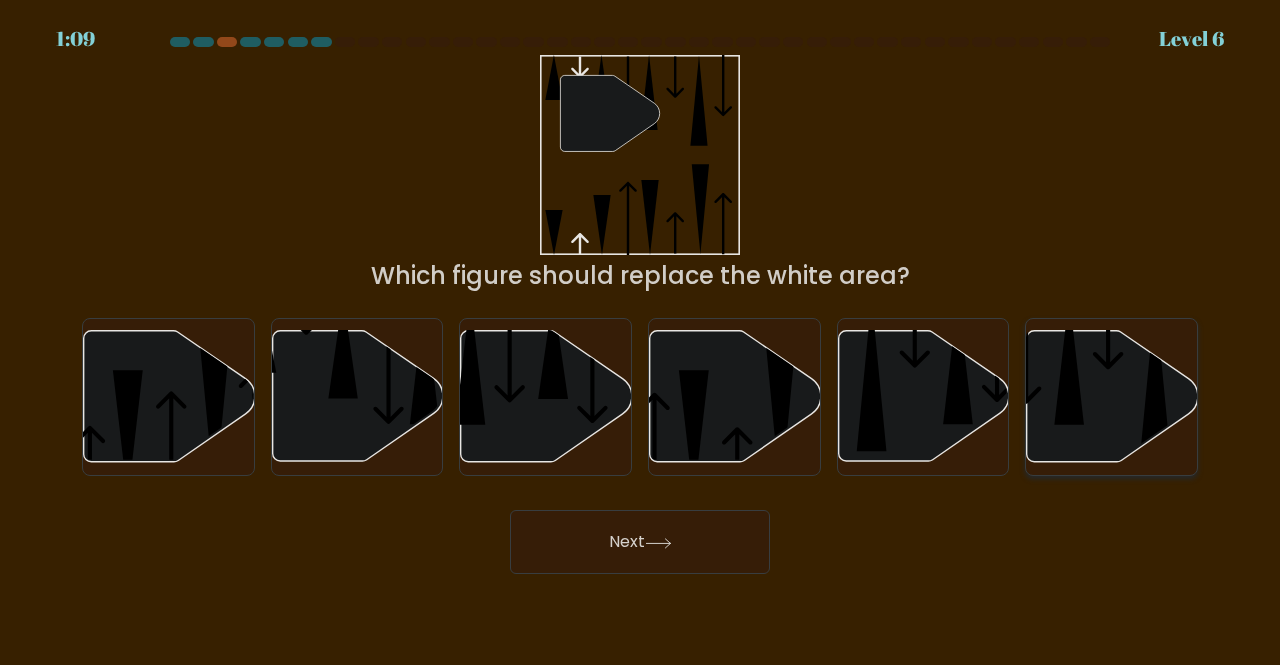 click 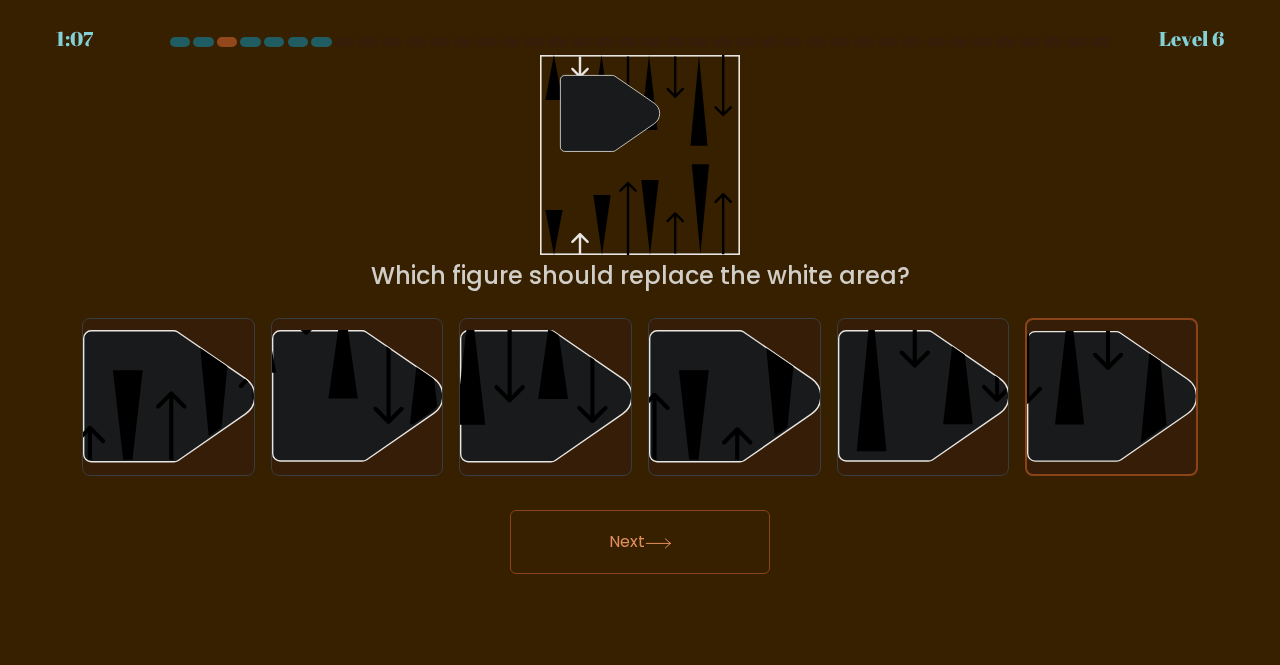 click on "Next" at bounding box center [640, 542] 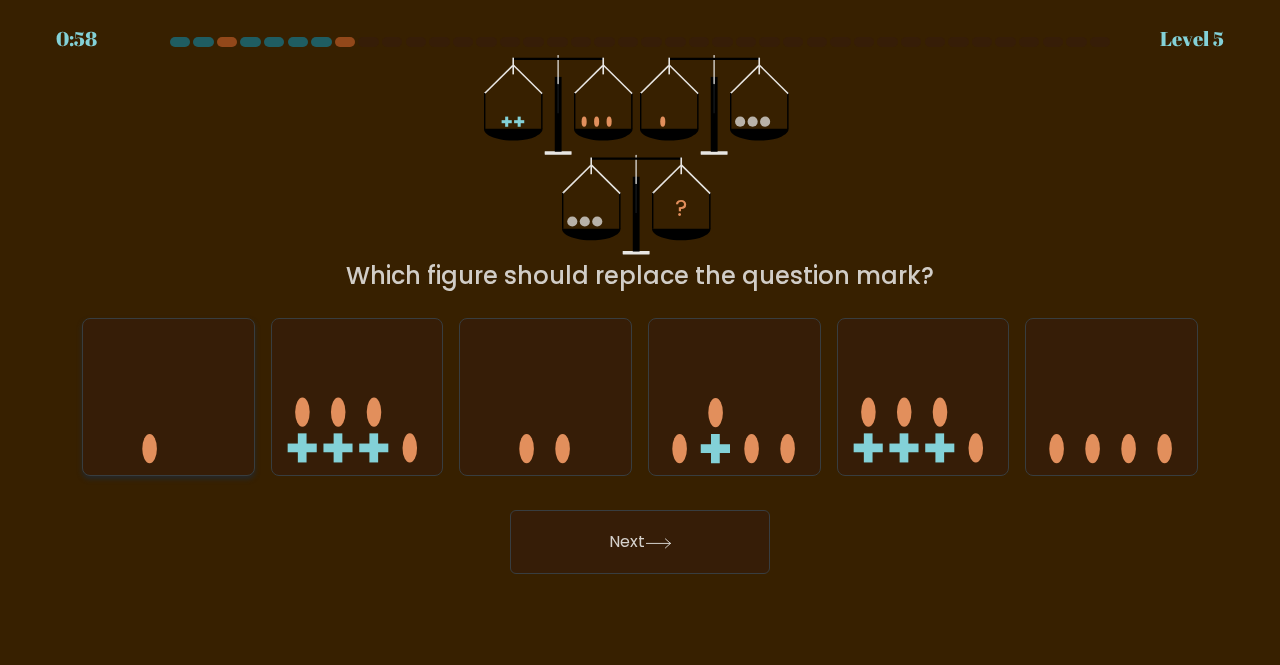 click 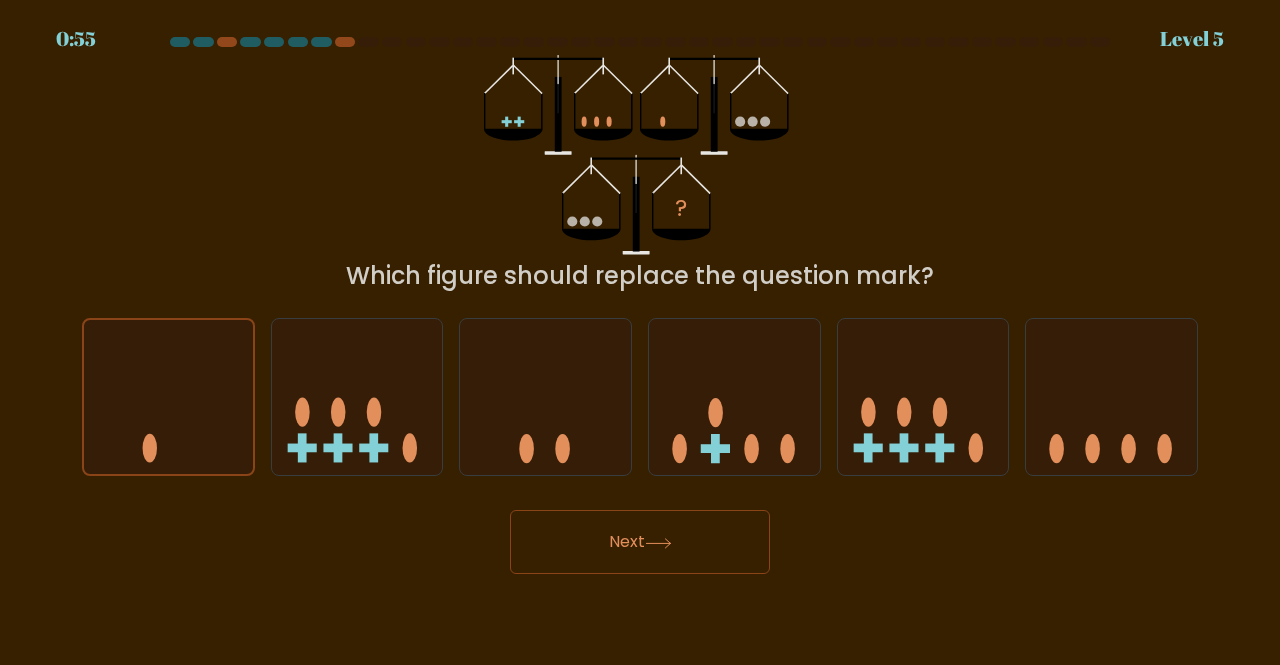 click on "Next" at bounding box center (640, 542) 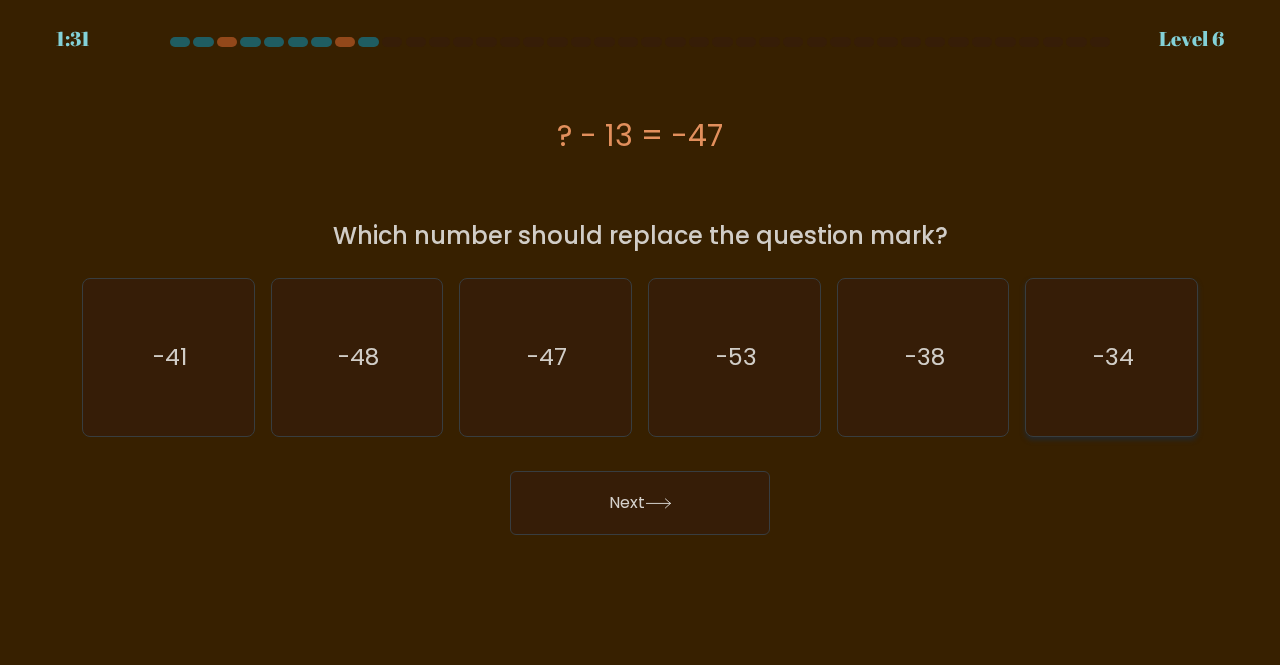 click on "-34" 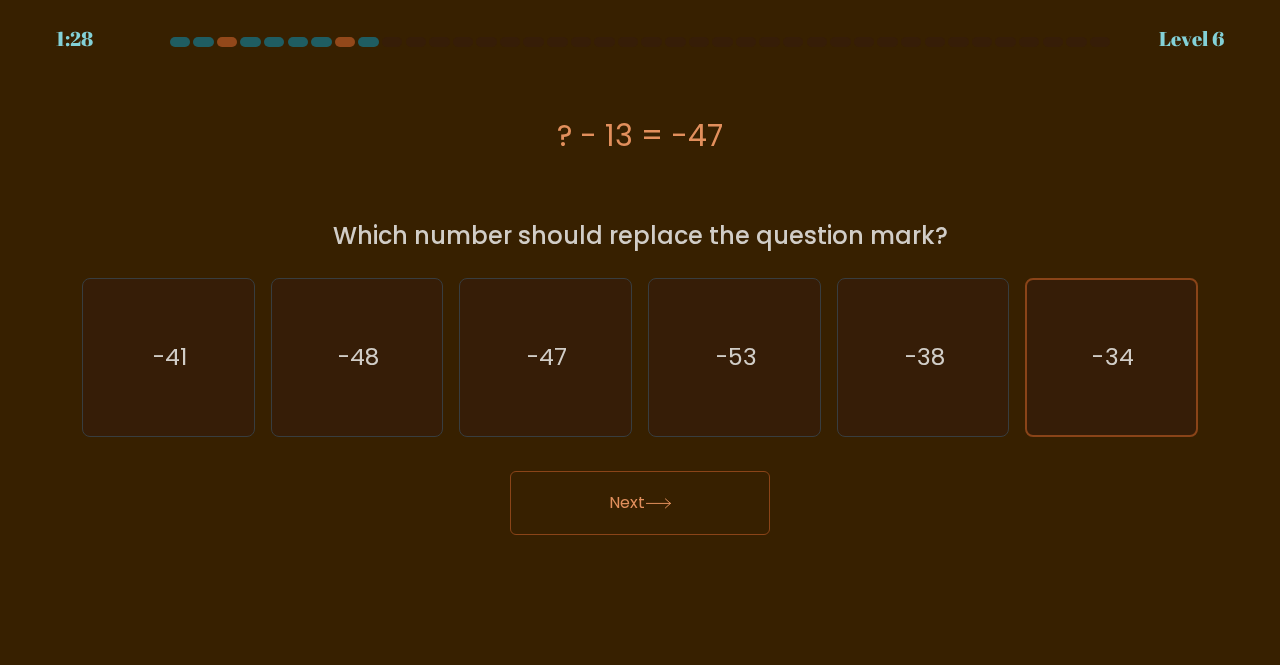 click on "Next" at bounding box center (640, 503) 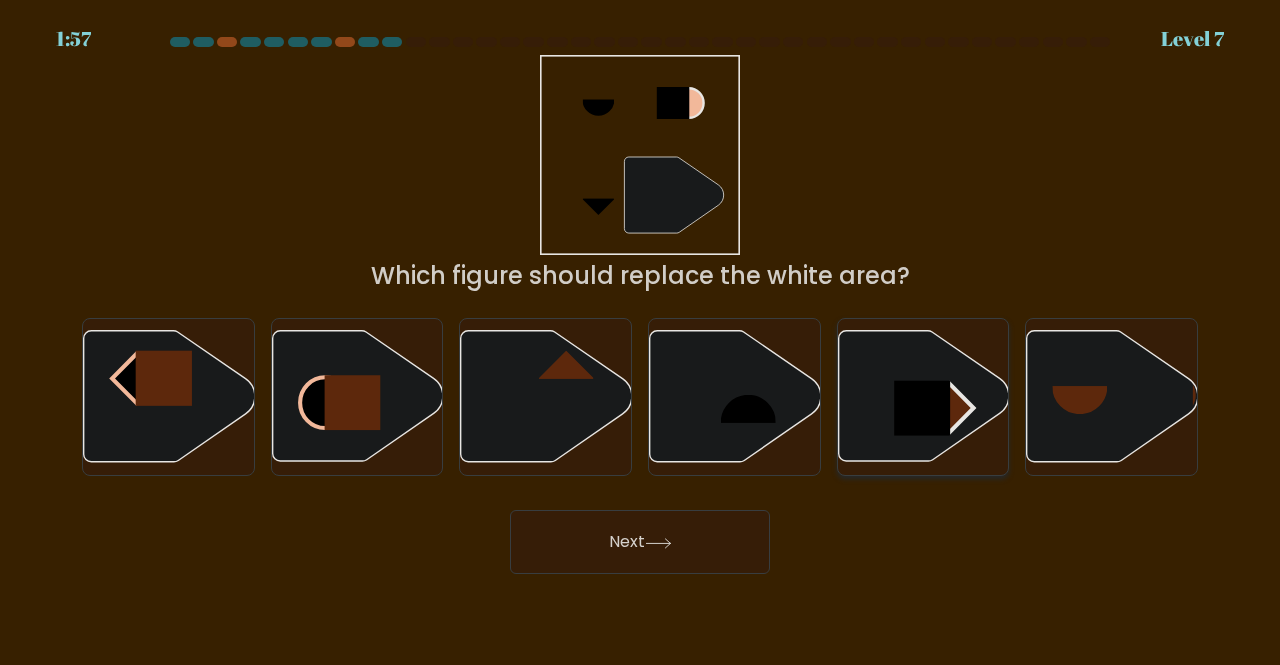 click 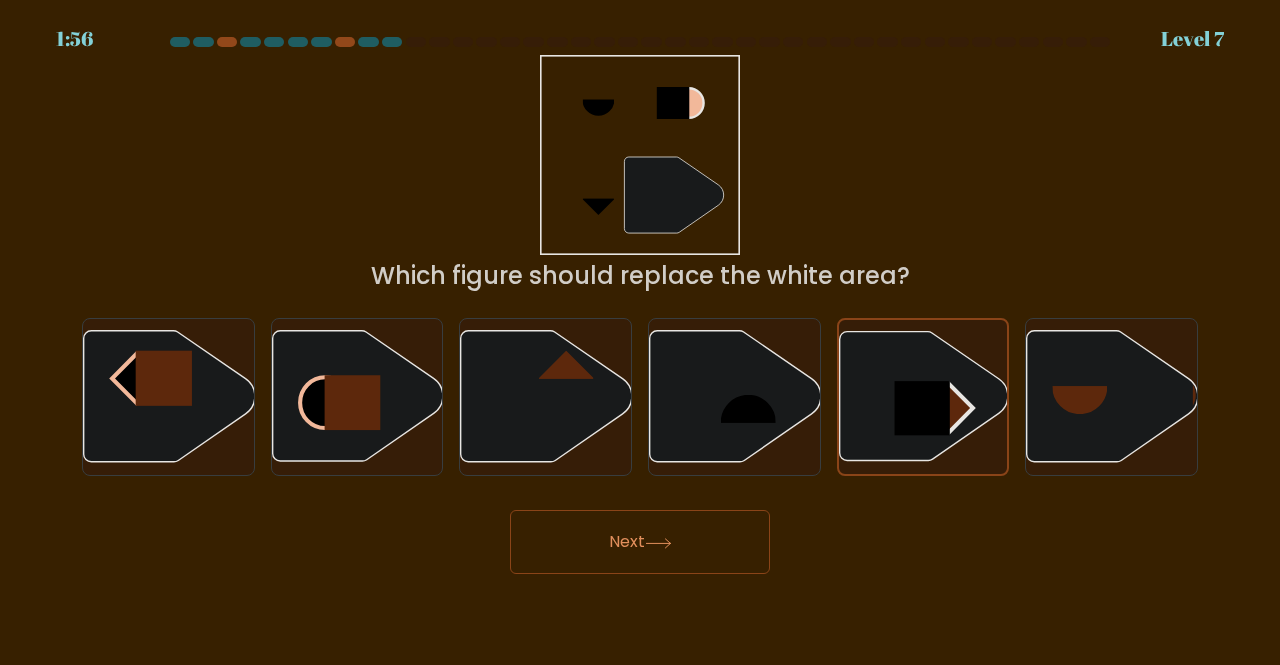 click on "Next" at bounding box center (640, 542) 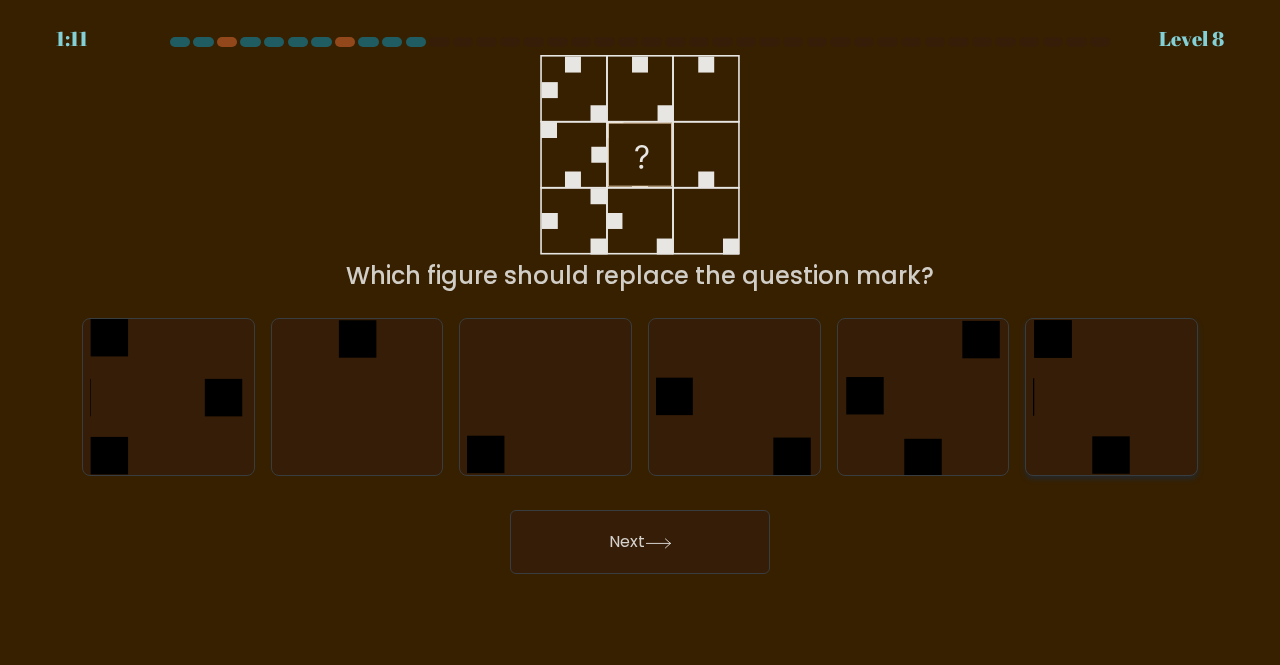 click 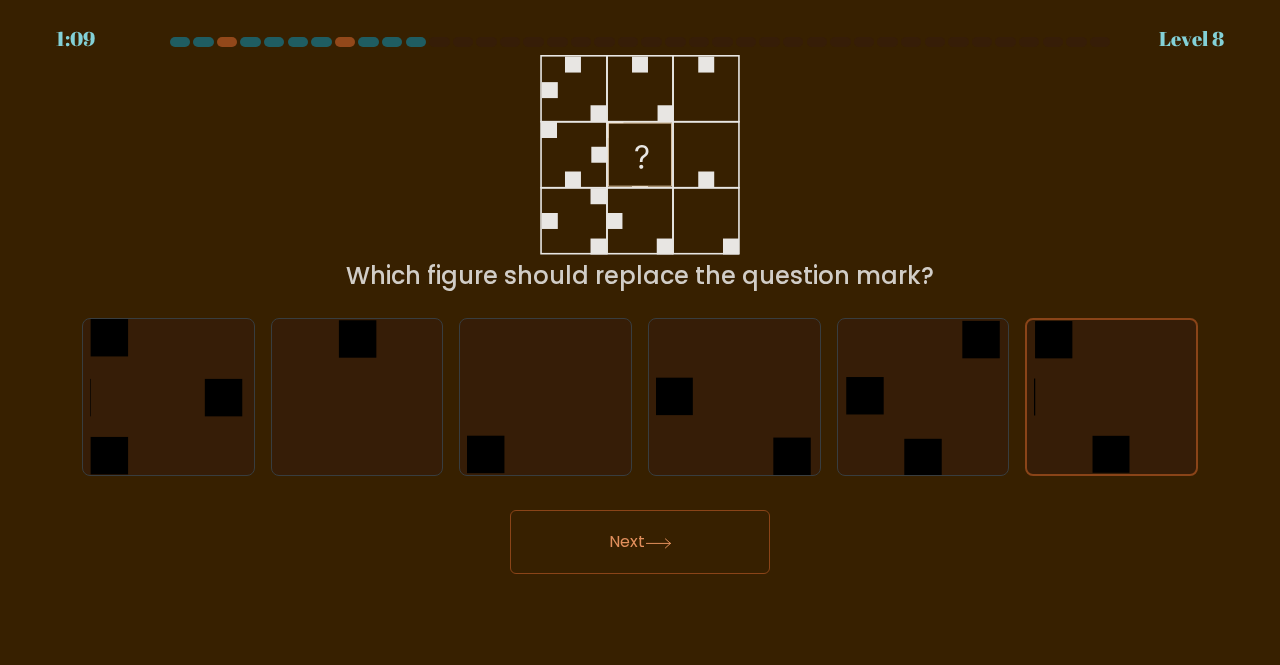 click on "Next" at bounding box center (640, 542) 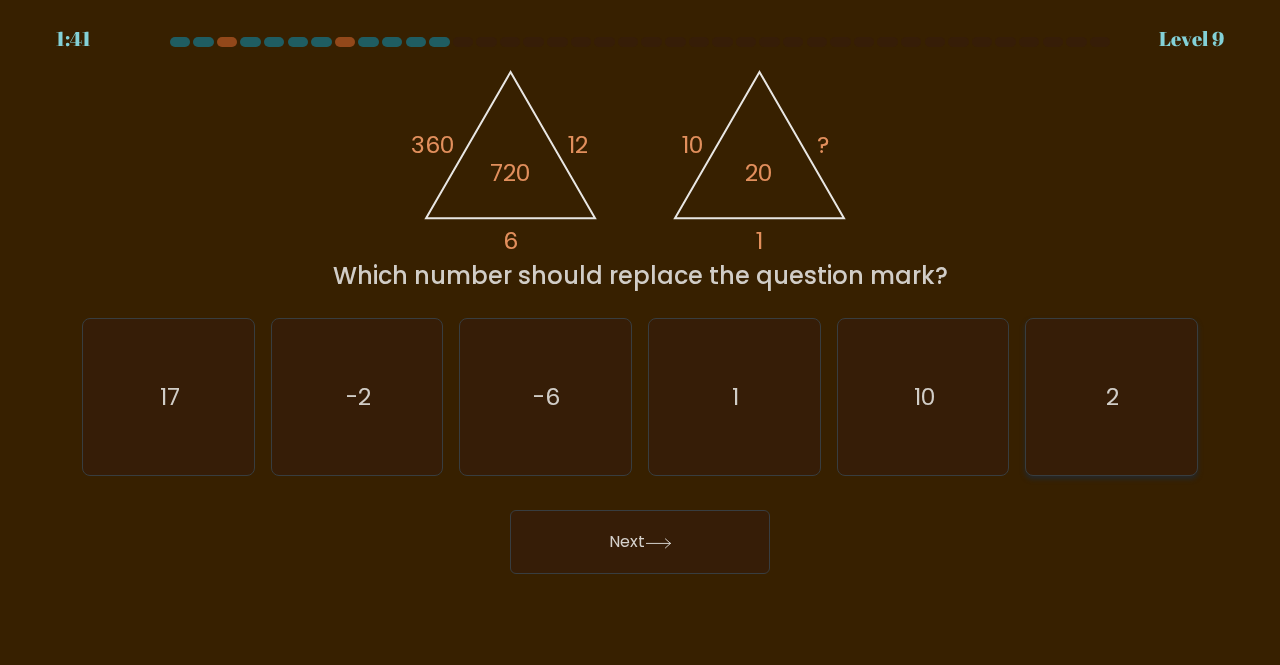 click on "2" 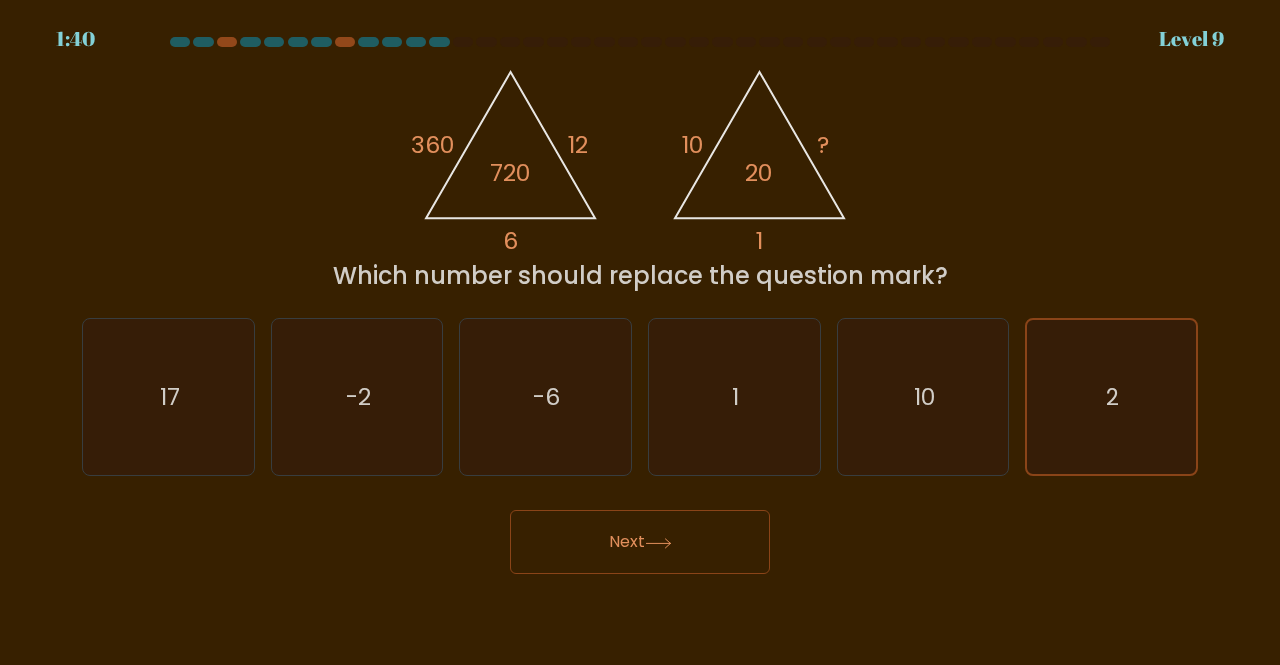 click on "Next" at bounding box center (640, 542) 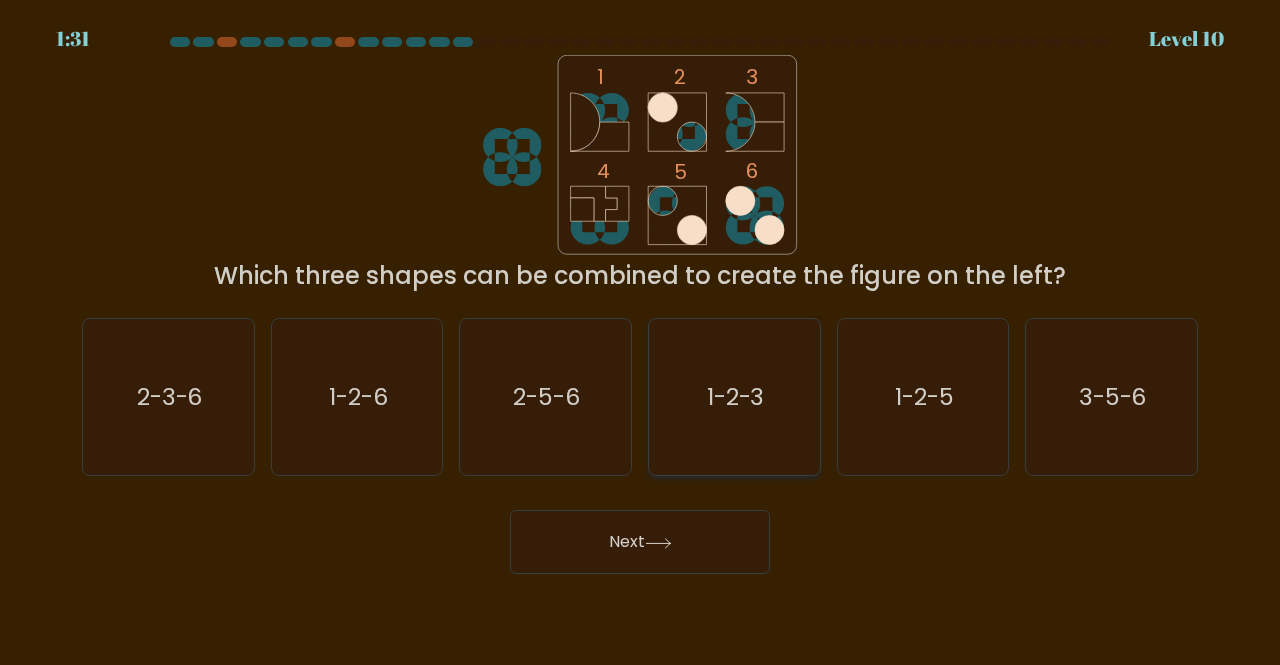 click on "1-2-3" 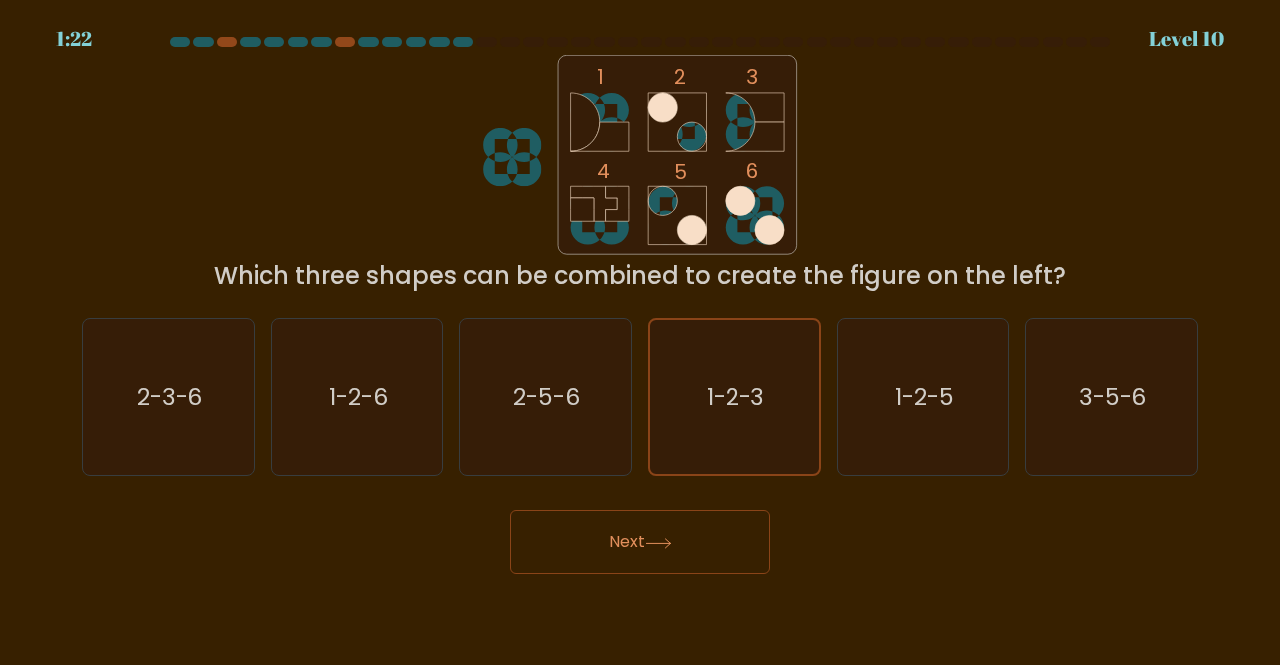 click on "Next" at bounding box center [640, 542] 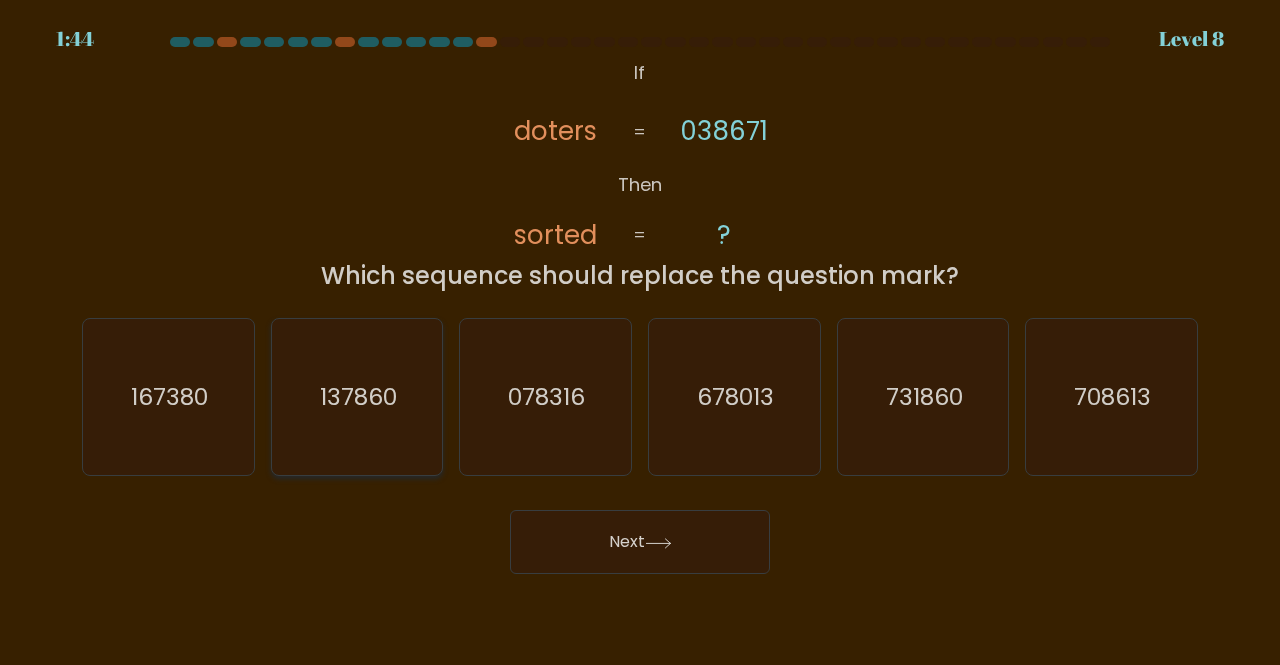 click on "137860" 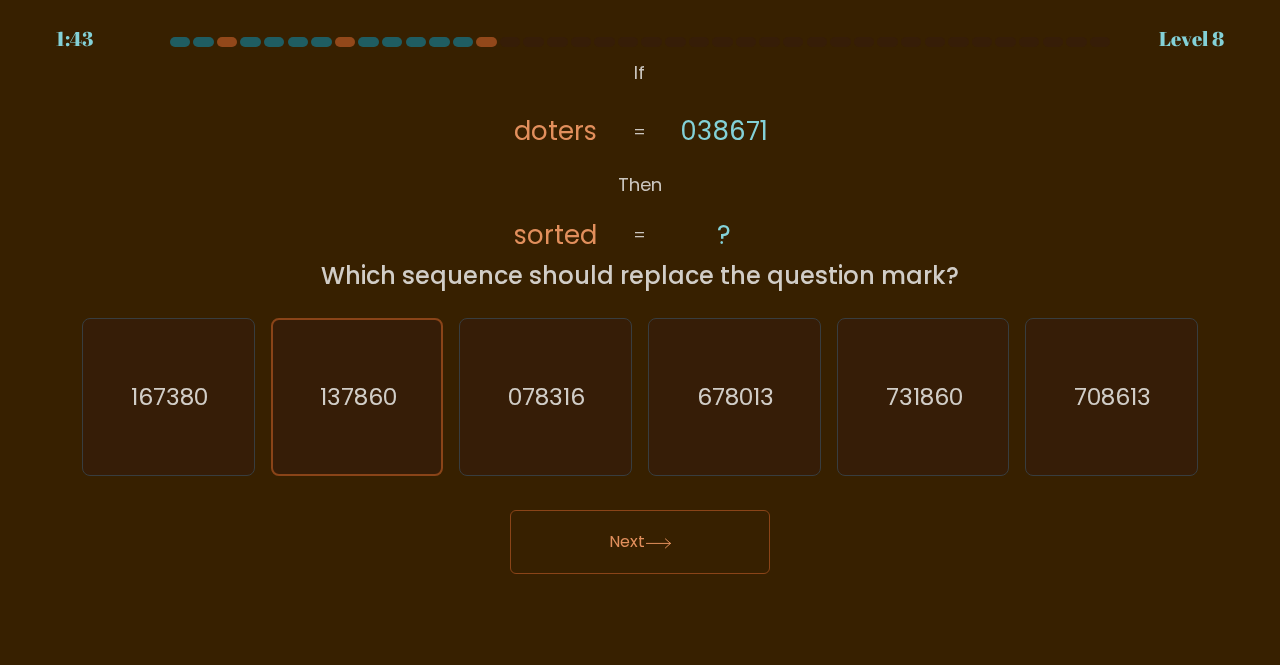 click on "Next" at bounding box center [640, 542] 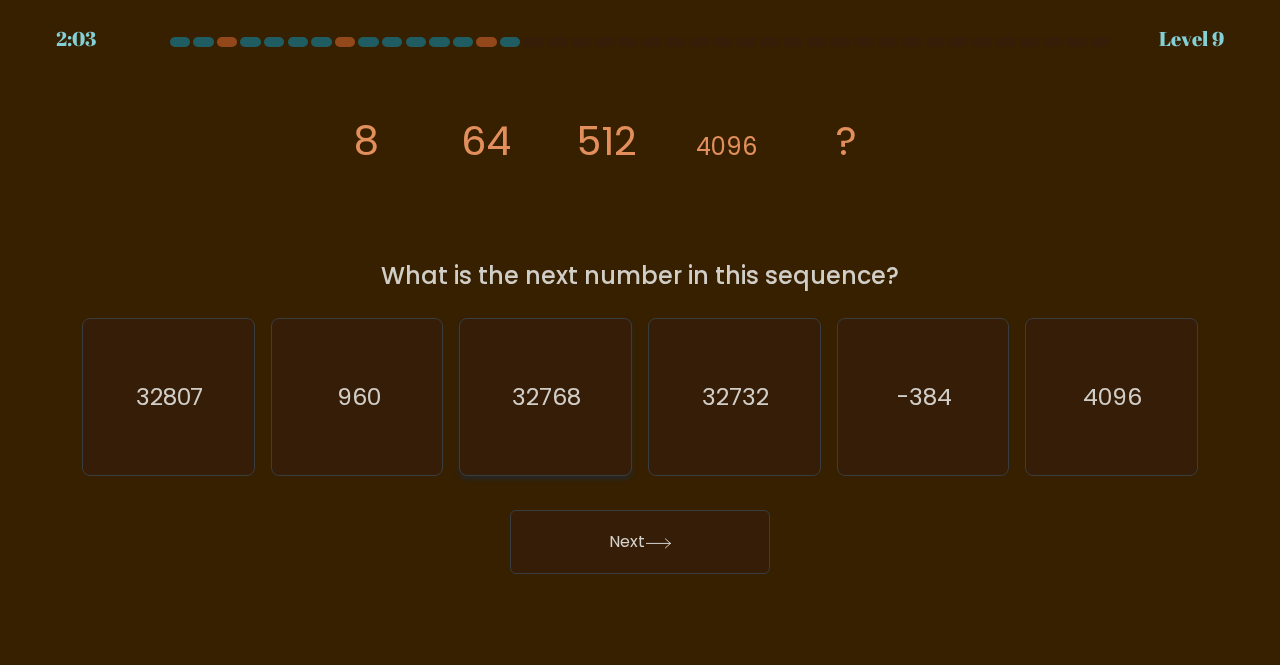 click on "32768" 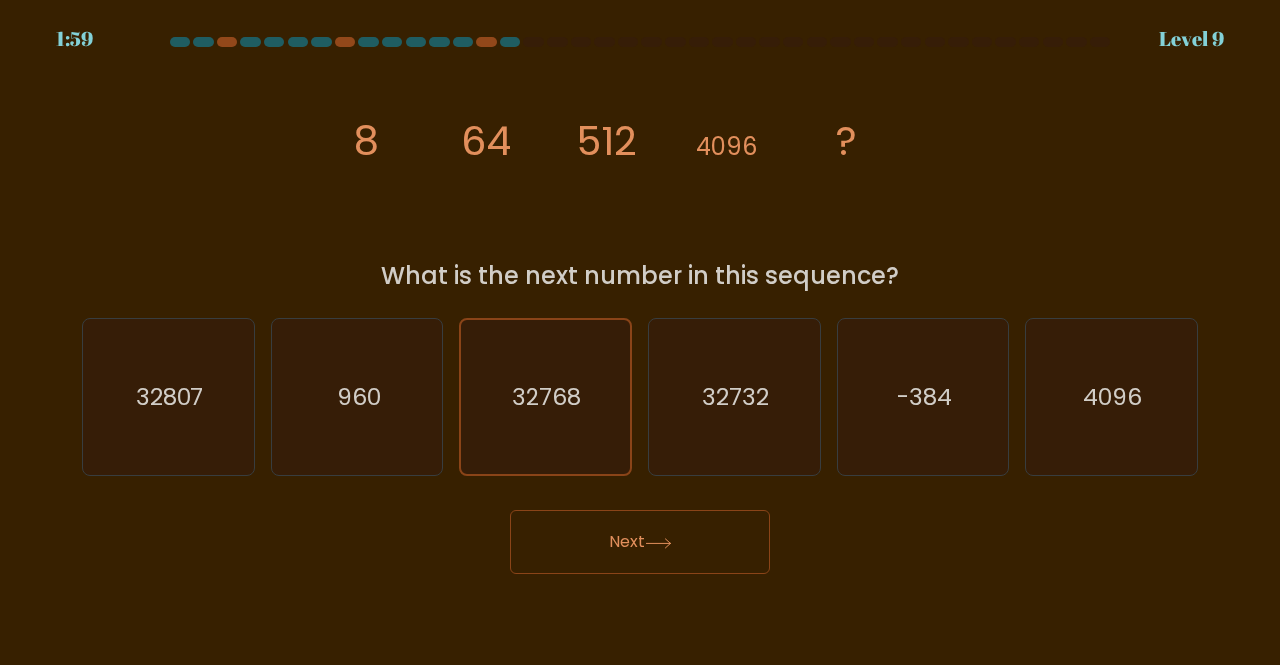 click 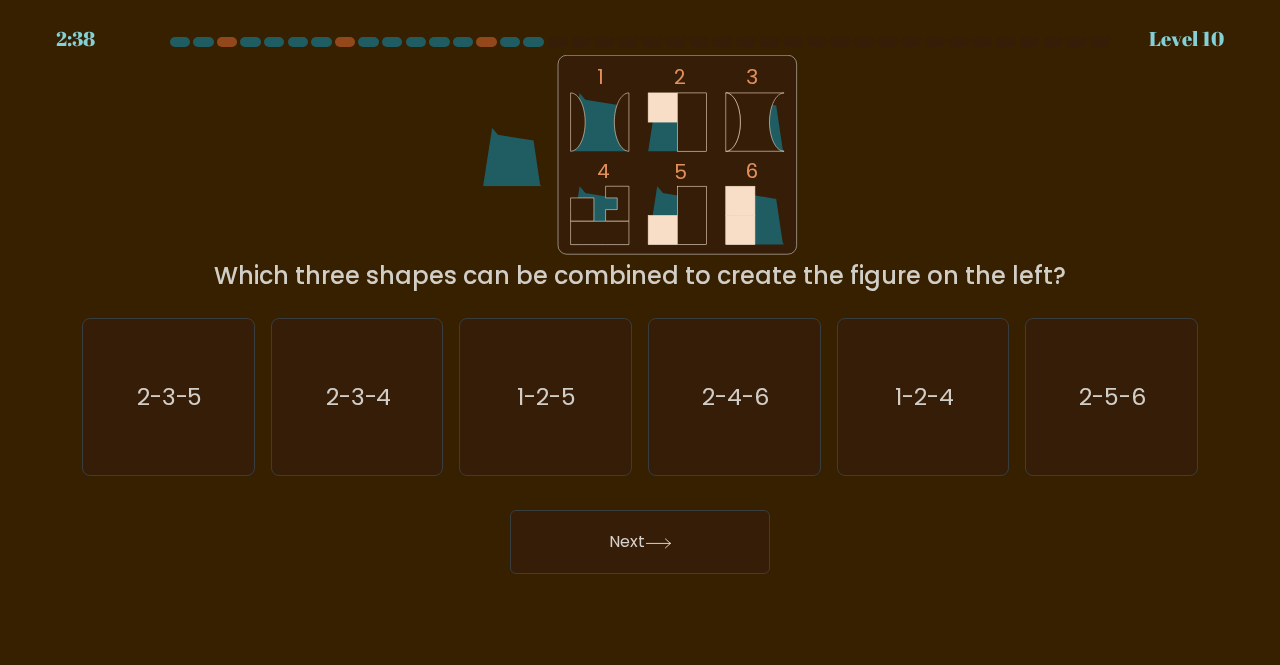 click at bounding box center (510, 42) 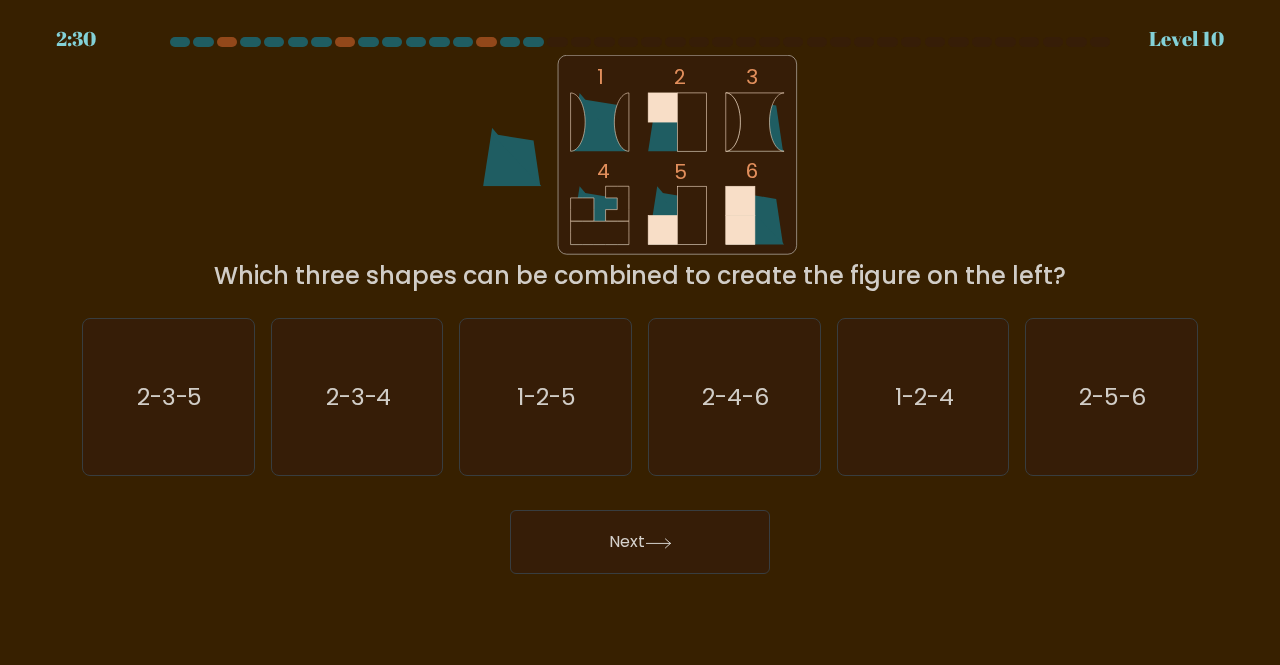 click at bounding box center [1005, 42] 